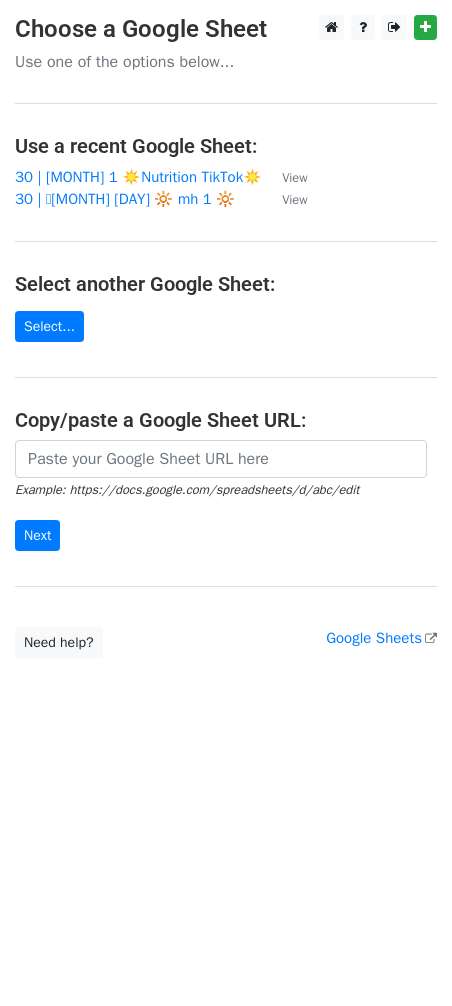 scroll, scrollTop: 0, scrollLeft: 0, axis: both 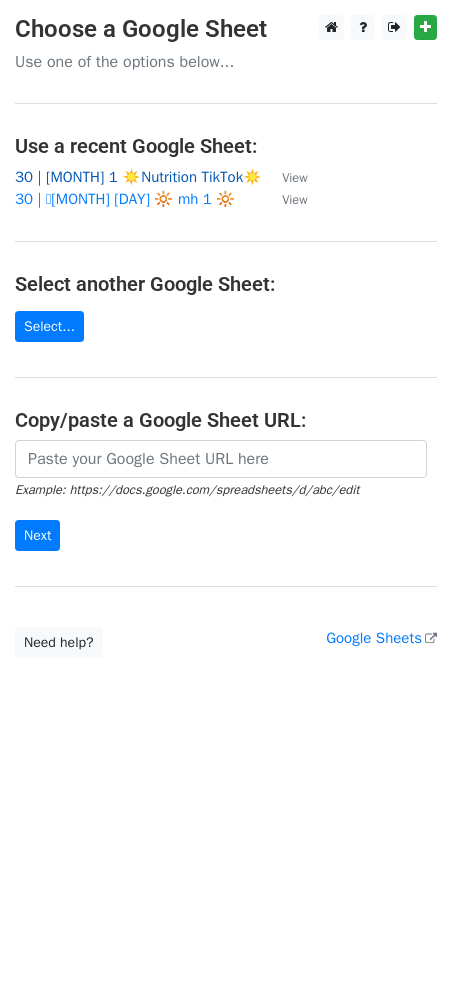 click on "30 | [MONTH] 1 ☀️Nutrition TikTok☀️" at bounding box center [138, 177] 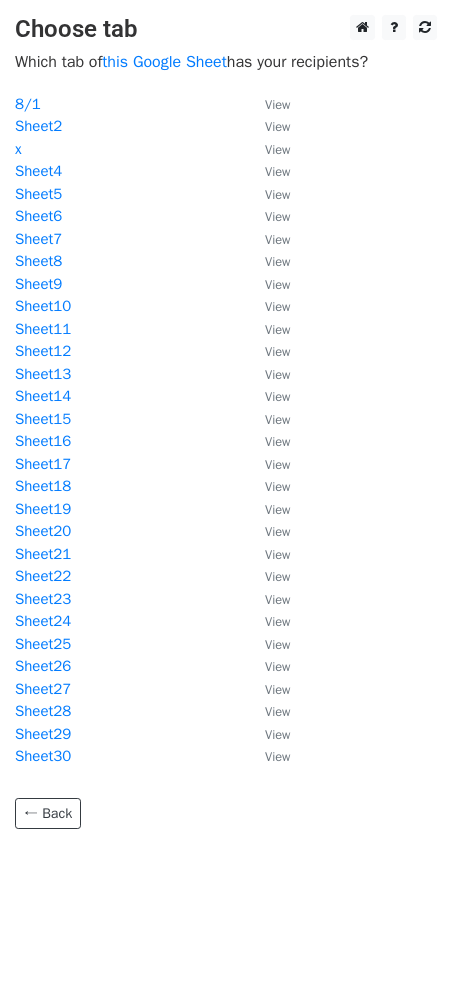 scroll, scrollTop: 0, scrollLeft: 0, axis: both 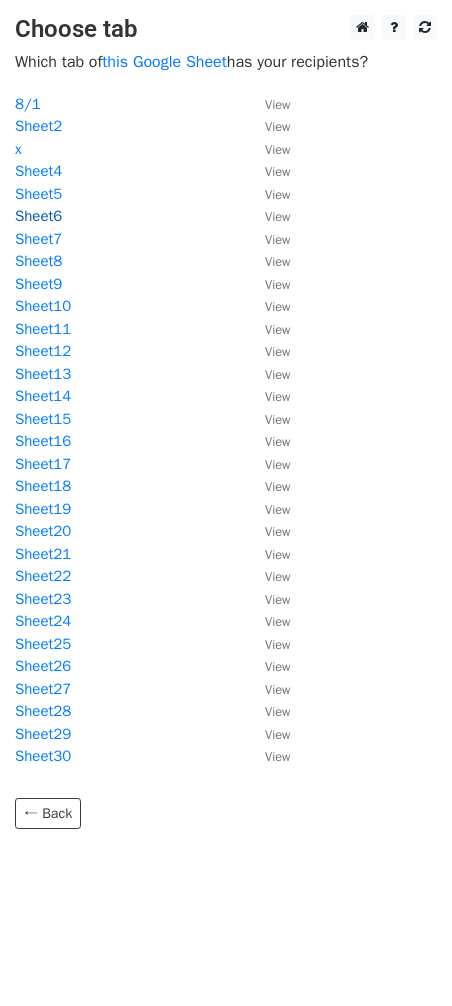 click on "Sheet6" at bounding box center [38, 216] 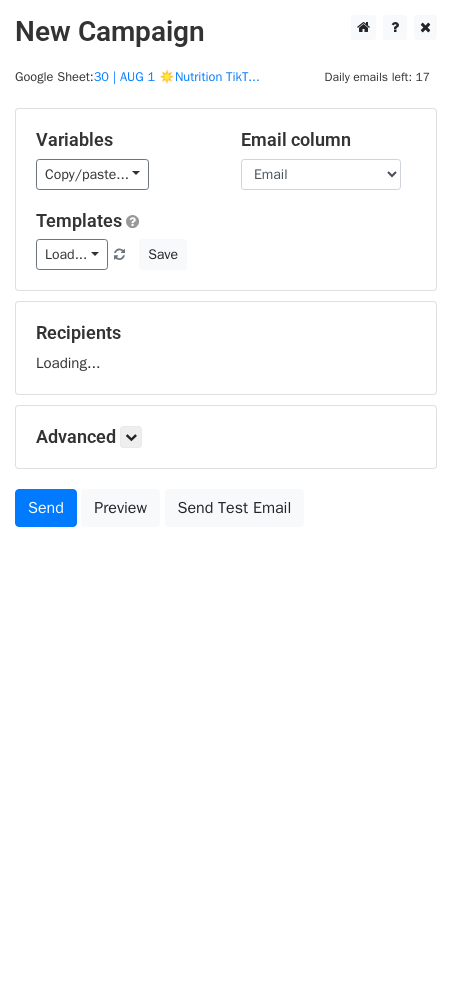 scroll, scrollTop: 0, scrollLeft: 0, axis: both 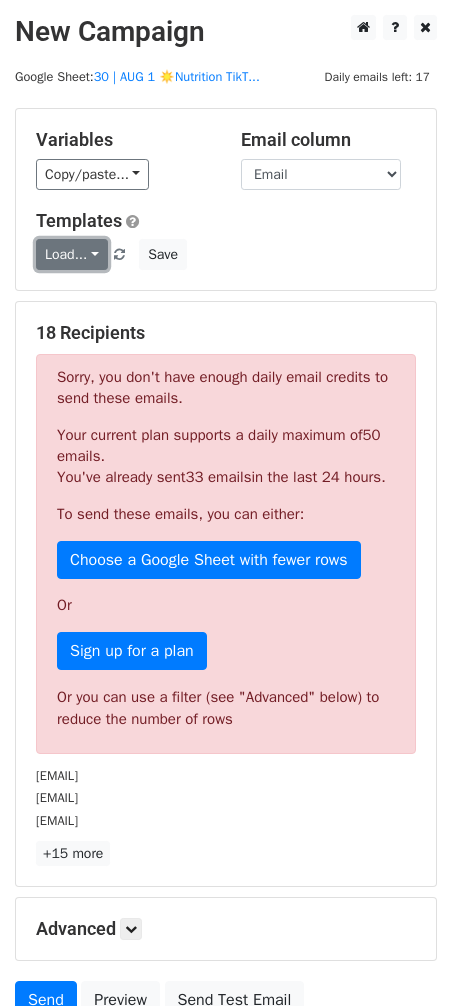 click on "Load..." at bounding box center [72, 254] 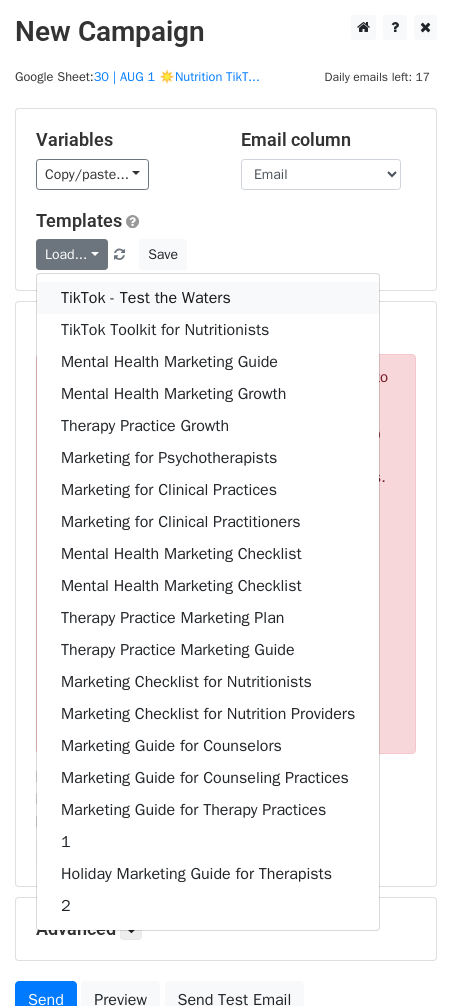 click on "TikTok - Test the Waters" at bounding box center [208, 298] 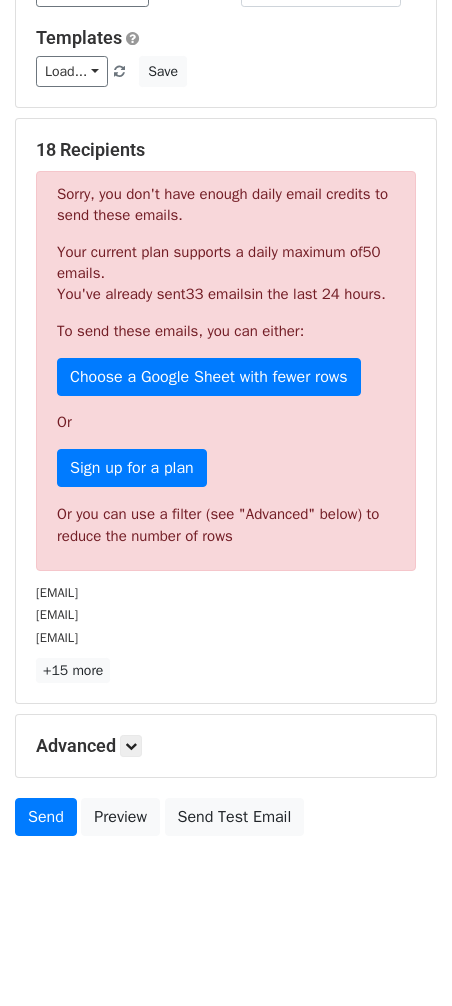 scroll, scrollTop: 0, scrollLeft: 0, axis: both 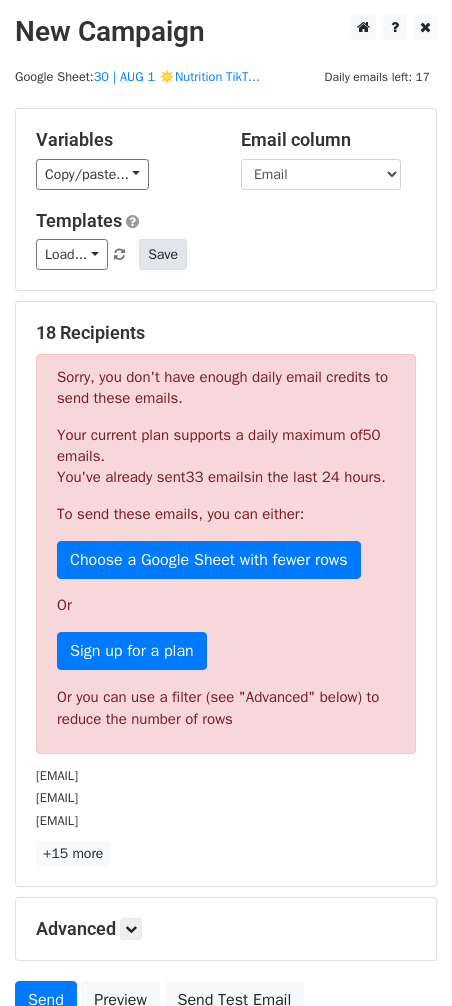 click on "Save" at bounding box center (163, 254) 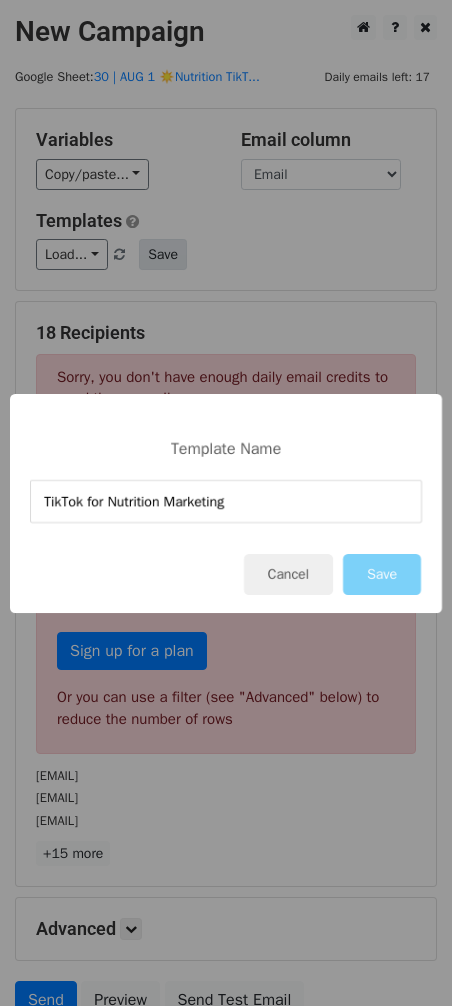 type on "TikTok for Nutrition Marketing" 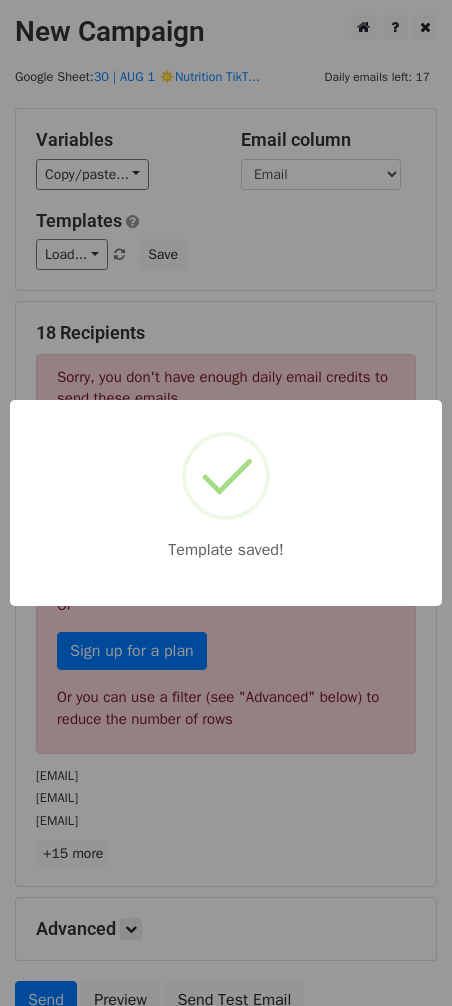 click on "Template saved!" at bounding box center [226, 503] 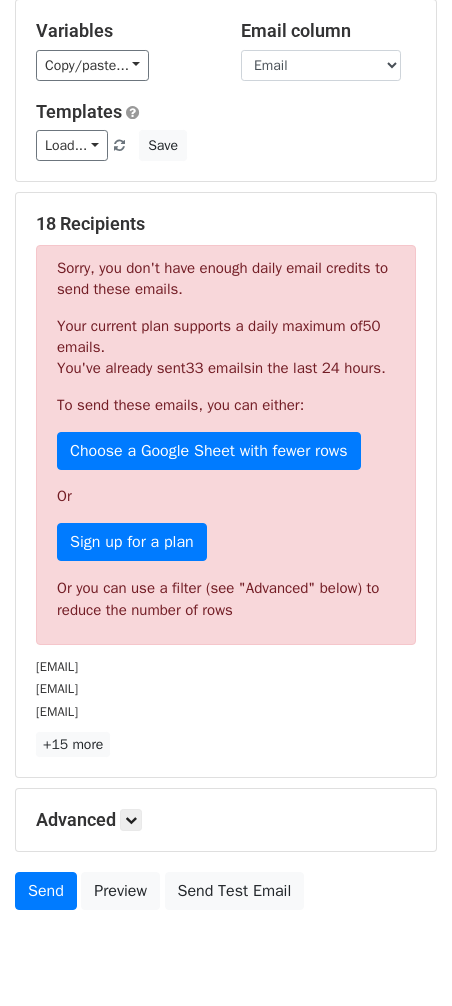 scroll, scrollTop: 130, scrollLeft: 0, axis: vertical 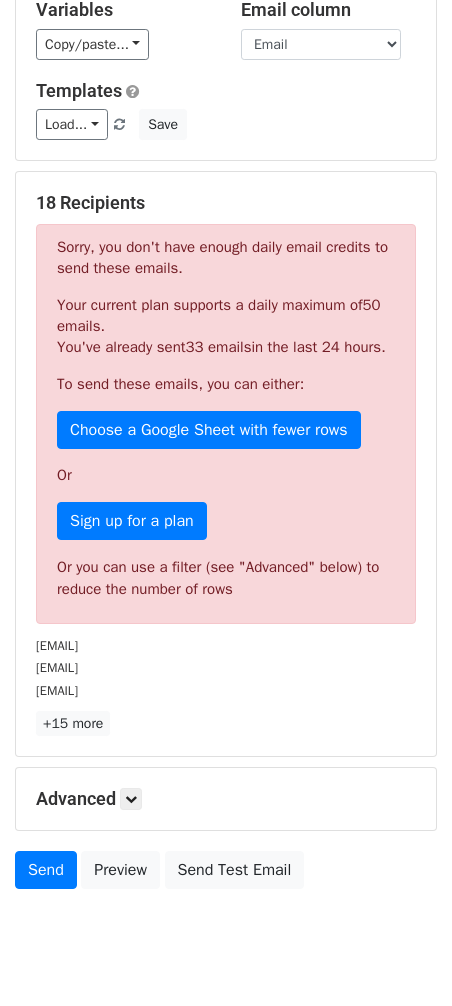 click on "Advanced
Tracking
Track Opens
UTM Codes
Track Clicks
Filters
Only include spreadsheet rows that match the following filters:
Schedule
Send now
Unsubscribe
Add unsubscribe link
Copy unsubscribe link" at bounding box center [226, 799] 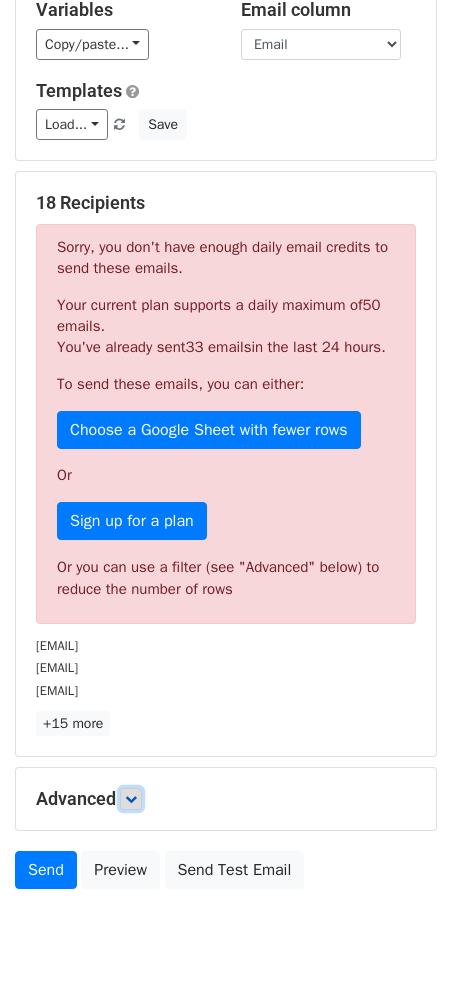 click at bounding box center (131, 799) 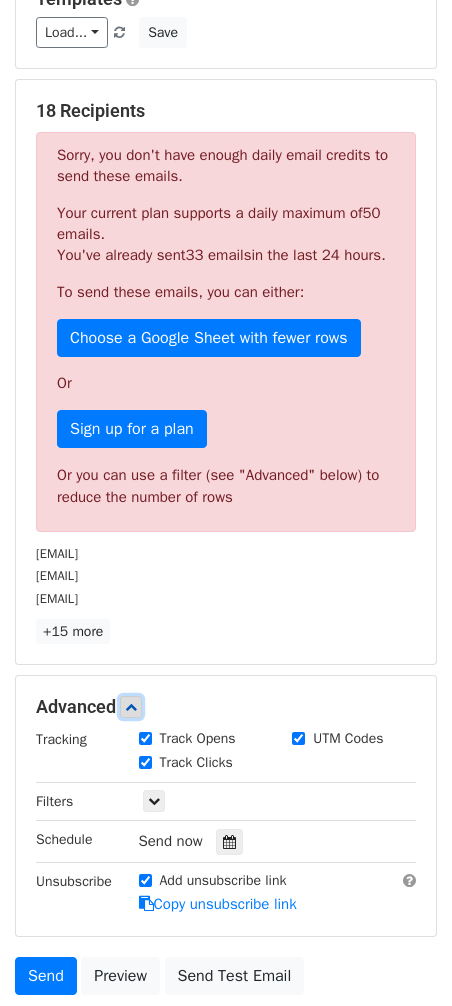 scroll, scrollTop: 380, scrollLeft: 0, axis: vertical 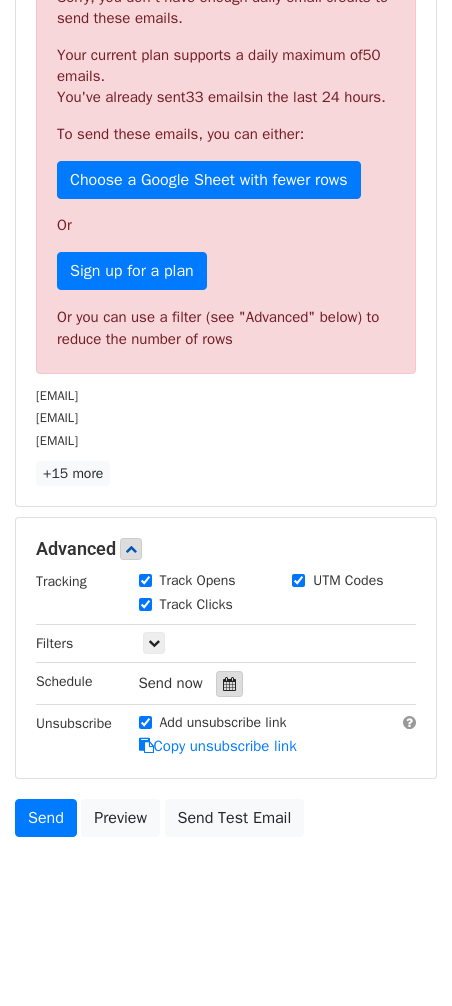 click at bounding box center (229, 684) 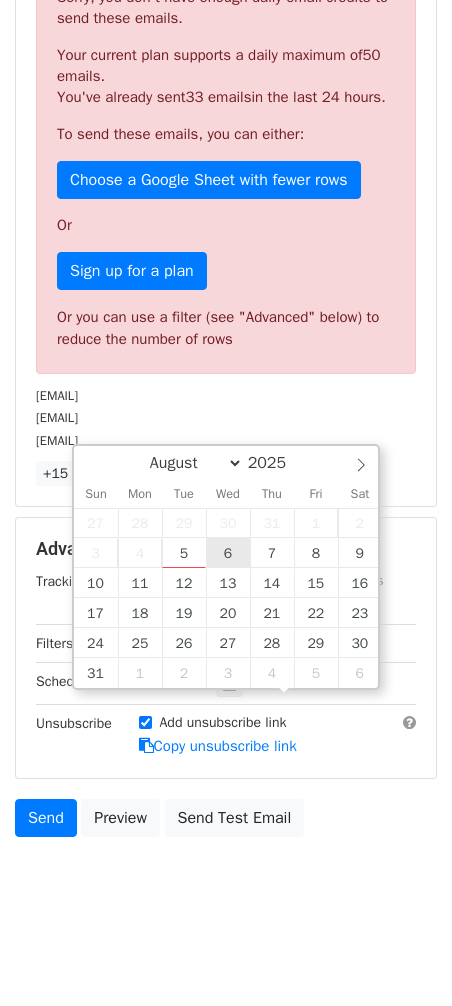 type on "2025-08-06 12:00" 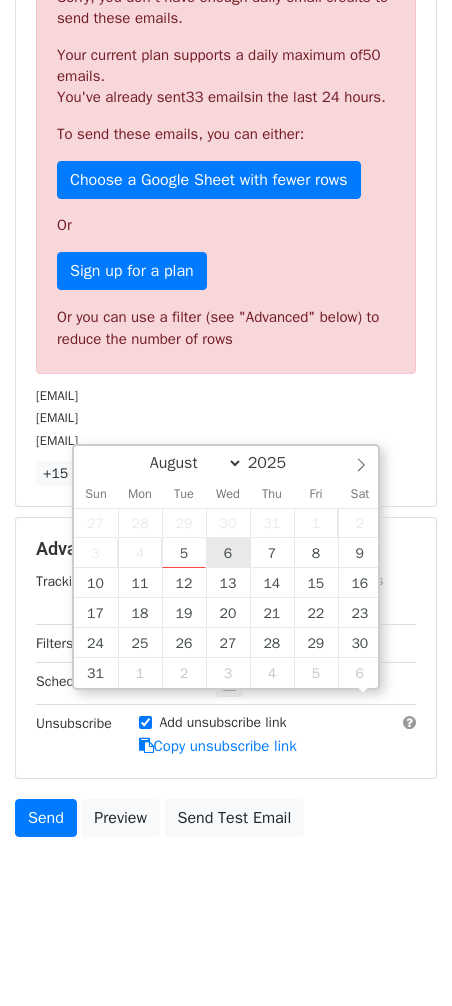 scroll, scrollTop: 0, scrollLeft: 0, axis: both 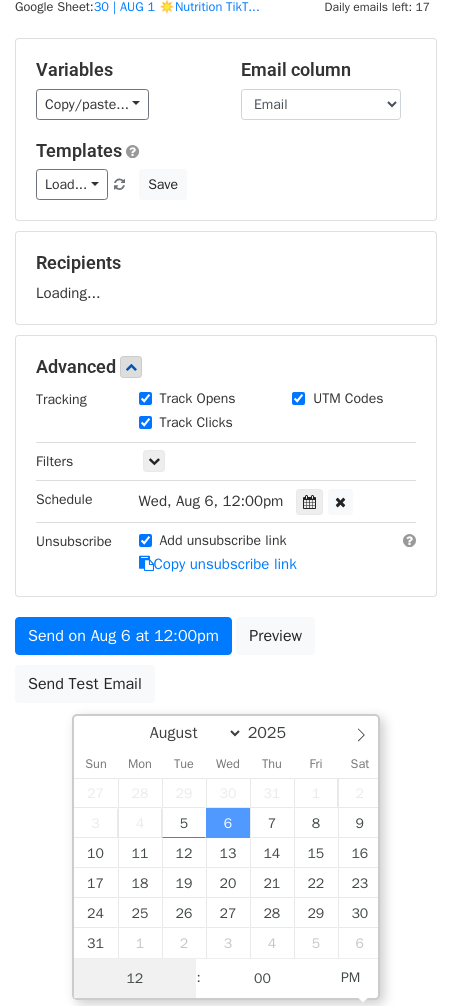 type on "3" 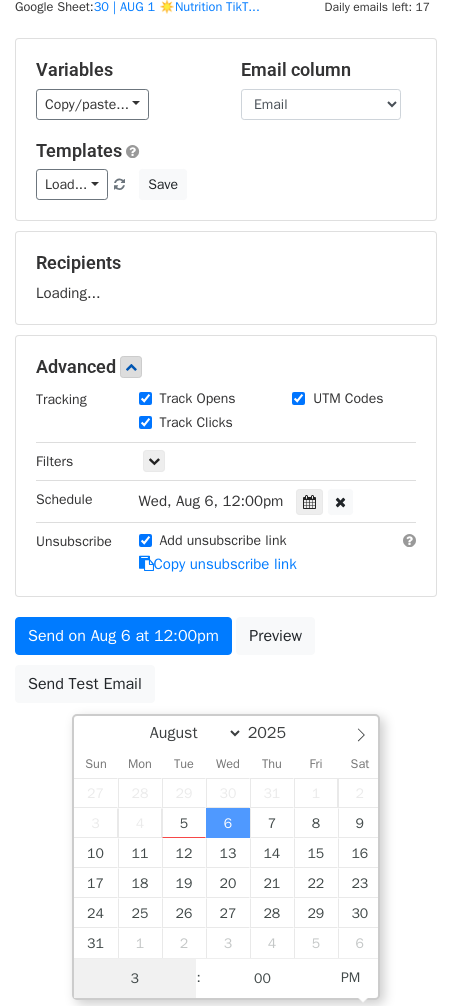 scroll, scrollTop: 380, scrollLeft: 0, axis: vertical 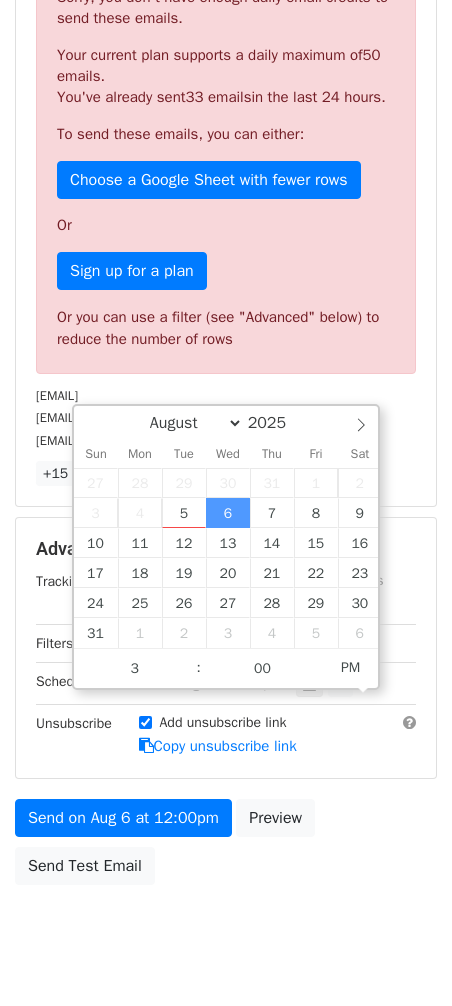 type on "2025-08-06 15:00" 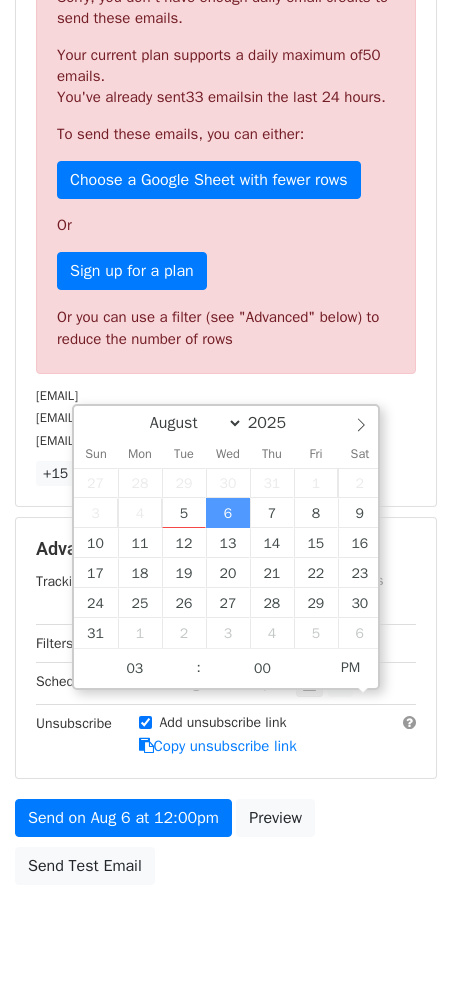click on "Unsubscribe" at bounding box center [72, 735] 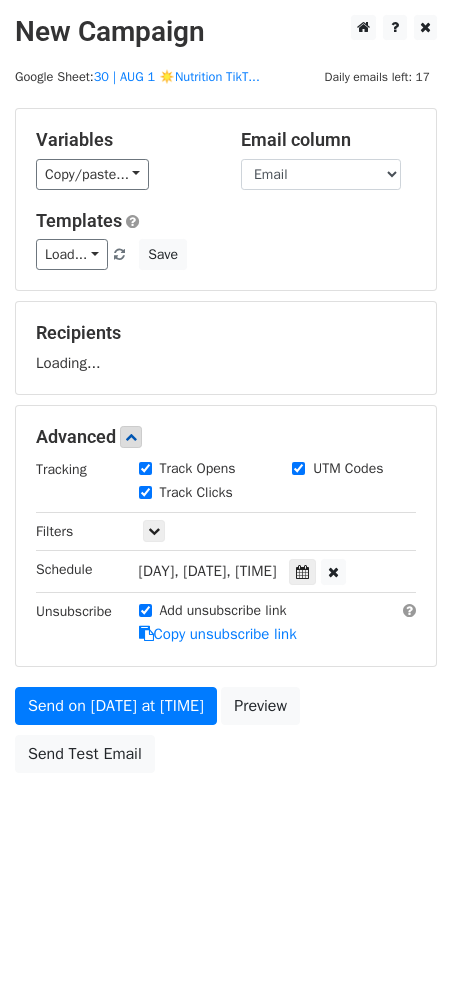 scroll, scrollTop: 0, scrollLeft: 0, axis: both 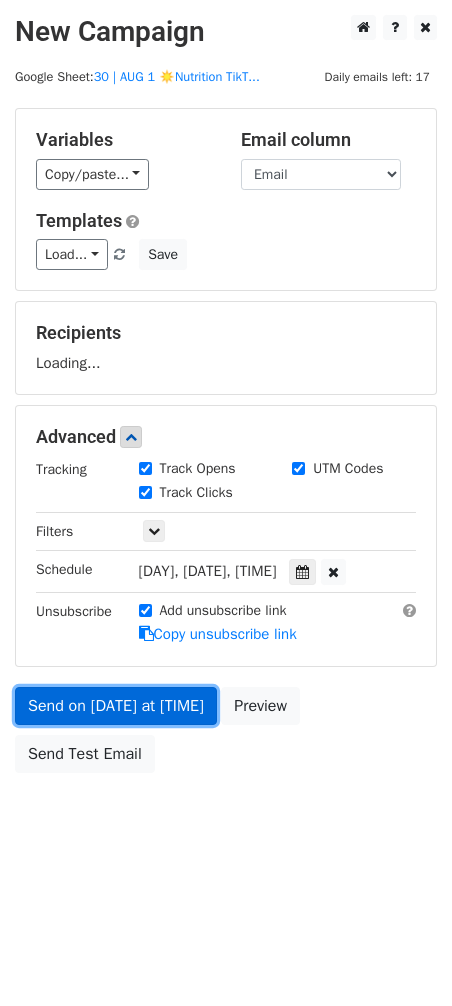 click on "Variables
Copy/paste...
{{Name}}
{{Email}}
Email column
Name
Email
Templates
Load...
TikTok for Nutrition Marketing
TikTok - Test the Waters
TikTok Toolkit for Nutritionists
Mental Health Marketing Guide
Mental Health Marketing Growth
Therapy Practice Growth
Marketing for Psychotherapists
Marketing for Clinical Practices
Marketing for Clinical Practitioners
Mental Health Marketing Checklist
Mental Health Marketing Checklist
Therapy Practice Marketing Plan
Therapy Practice Marketing Guide
Marketing Checklist for Nutritionists
Marketing Checklist for Nutrition Providers
Marketing Guide for Counselors
Marketing Guide for Counseling Practices
Marketing Guide for Therapy Practices
1
Holiday Marketing Guide for Therapists
Save
Recipients Loading...
Advanced
Tracking
Track Opens
UTM Codes
Track Clicks" at bounding box center [226, 445] 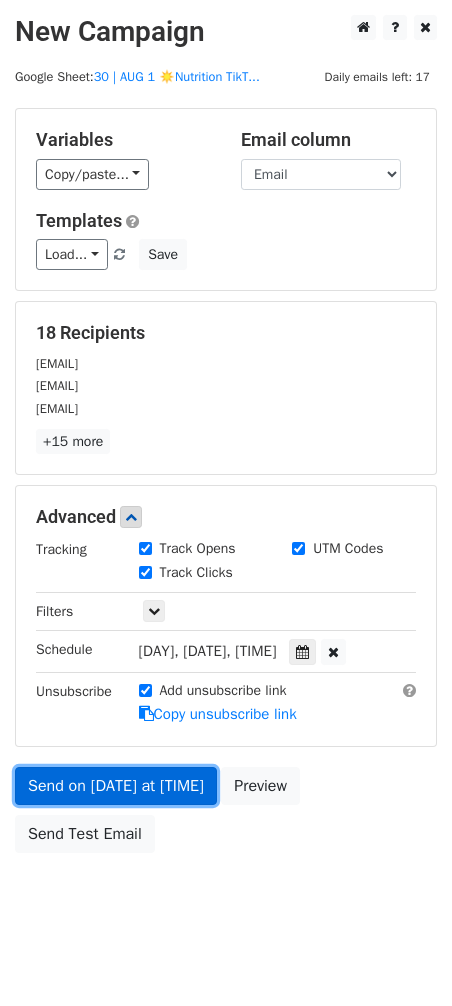 click on "Send on Aug 6 at 3:00pm" at bounding box center [116, 786] 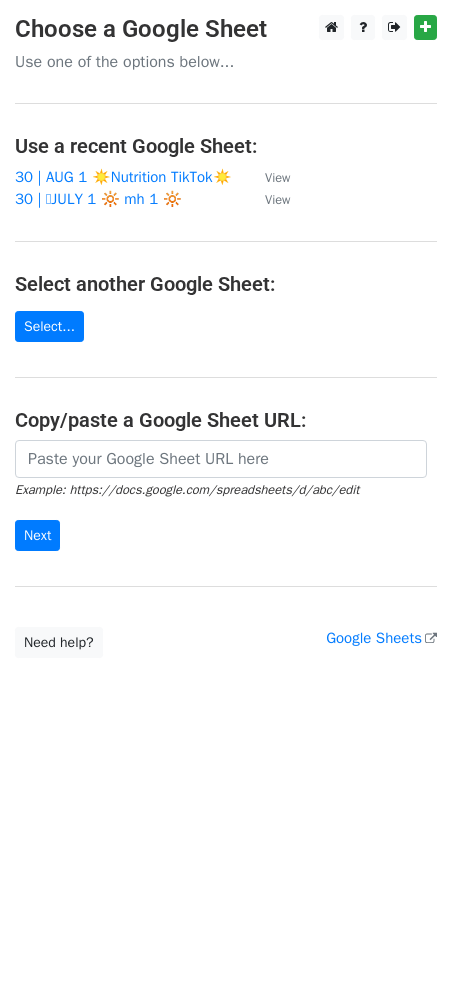 scroll, scrollTop: 0, scrollLeft: 0, axis: both 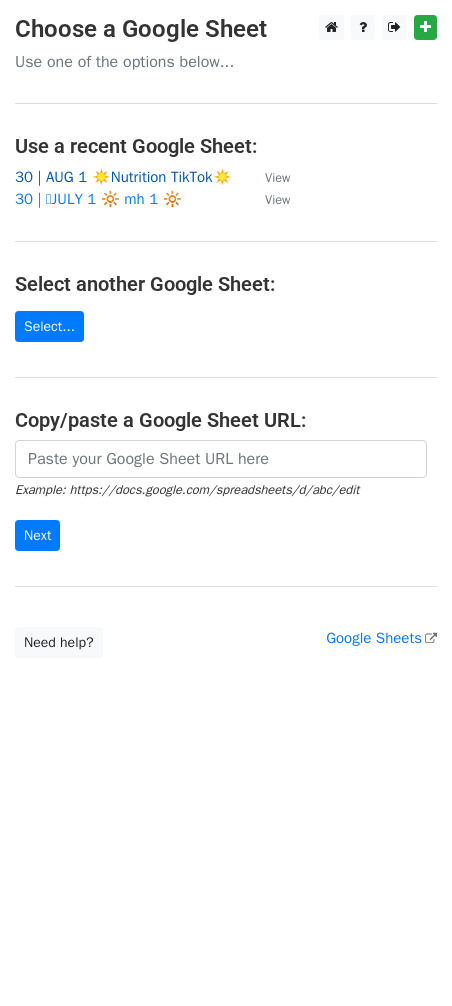 click on "30 | AUG 1 ☀️Nutrition TikTok☀️" at bounding box center [123, 177] 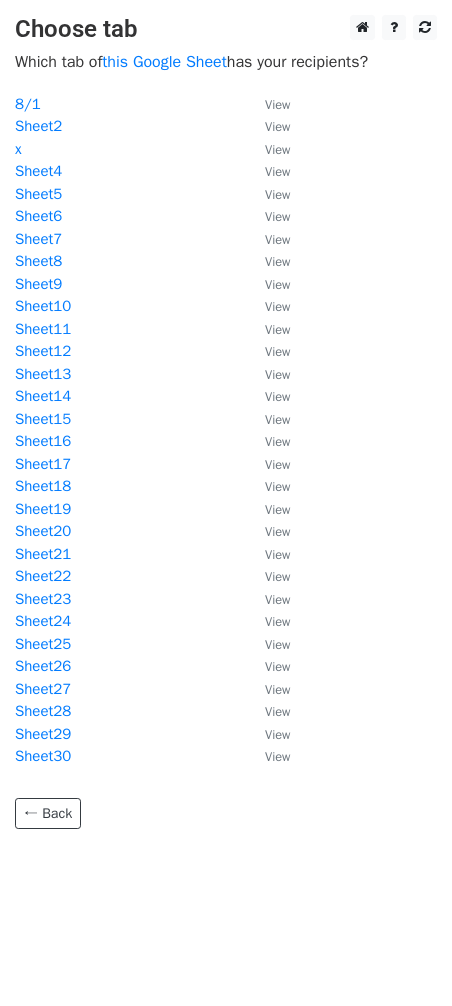 scroll, scrollTop: 0, scrollLeft: 0, axis: both 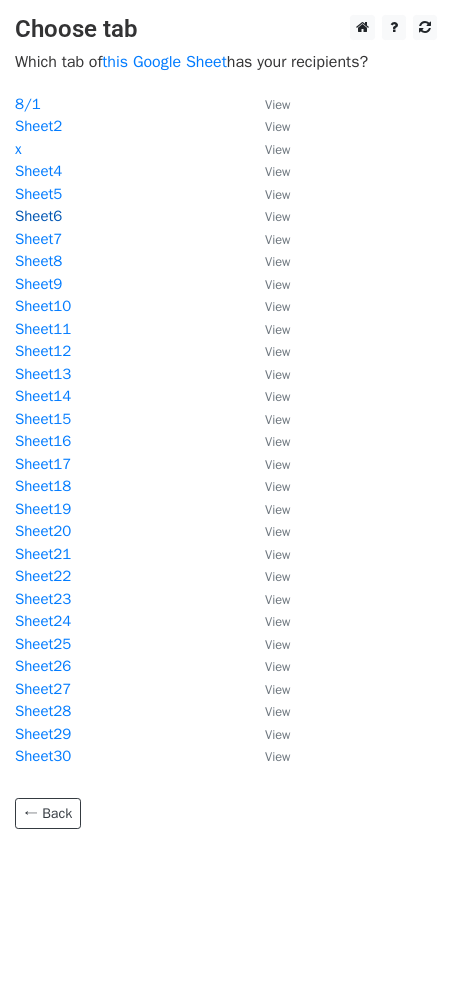 click on "Sheet6" at bounding box center (38, 216) 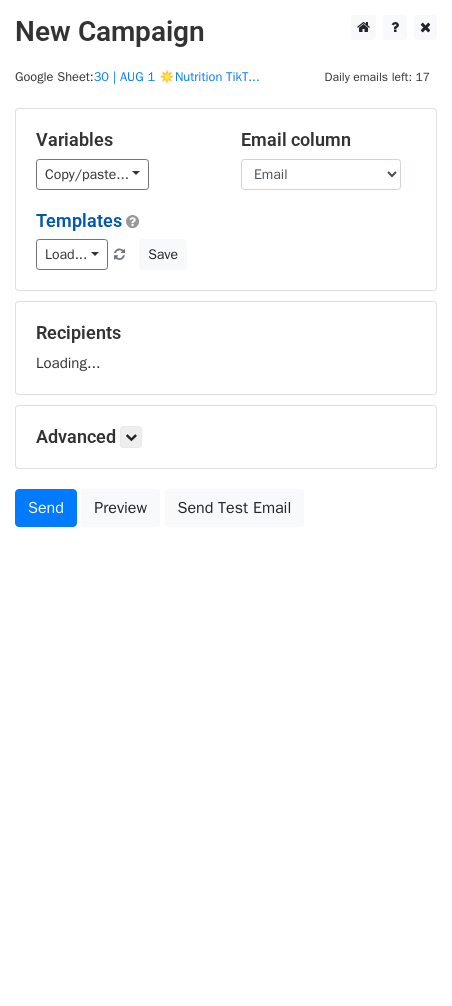 scroll, scrollTop: 0, scrollLeft: 0, axis: both 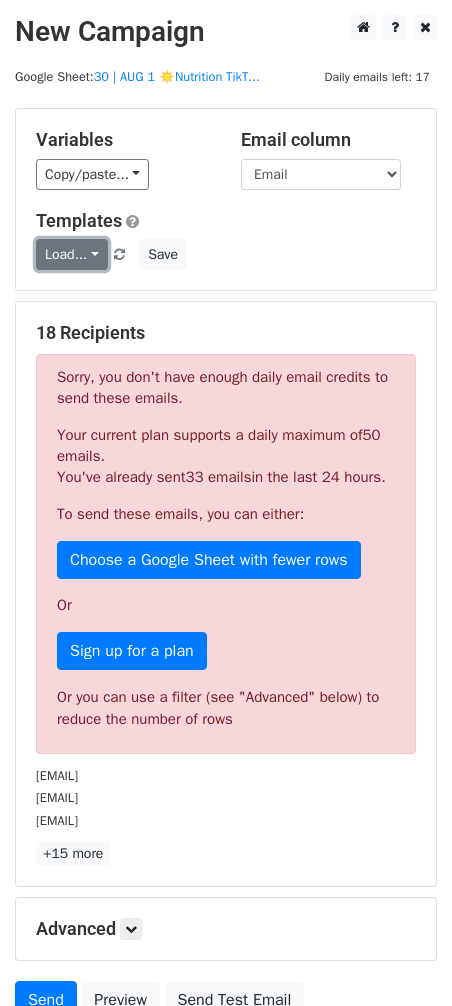 click on "Load..." at bounding box center [72, 254] 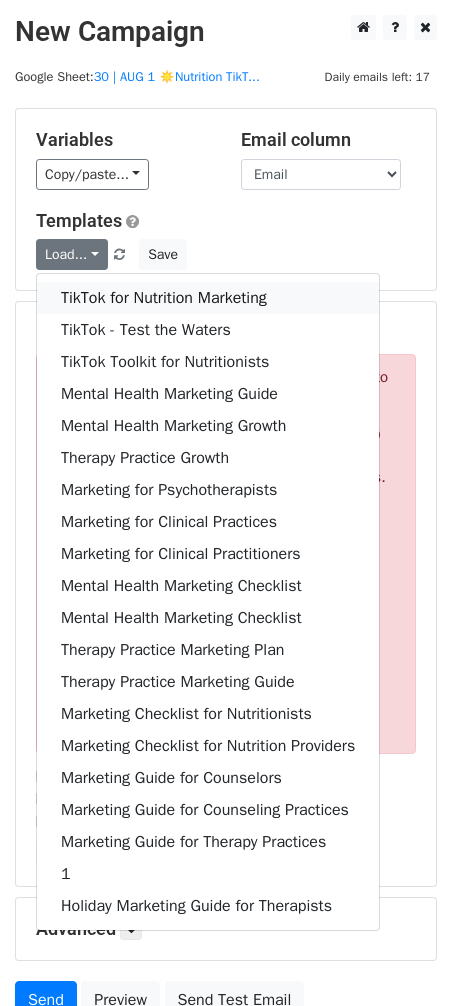 click on "TikTok for Nutrition Marketing" at bounding box center (208, 298) 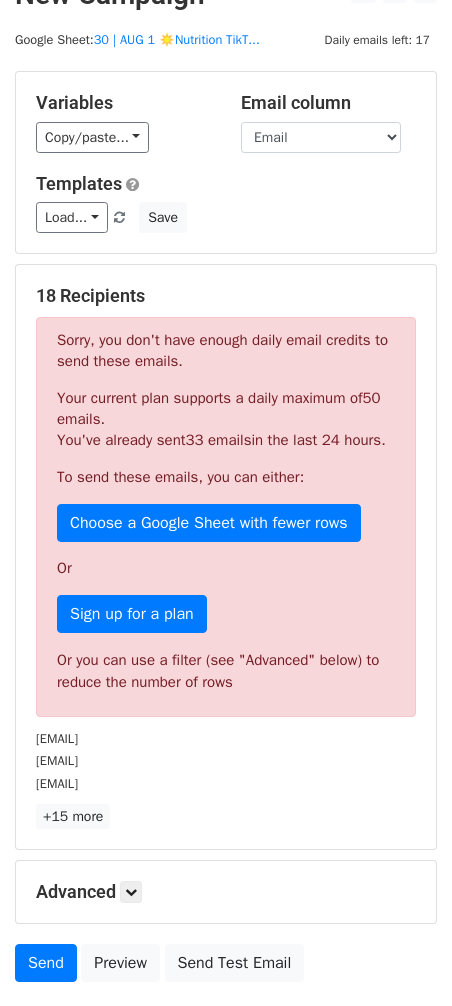 scroll, scrollTop: 201, scrollLeft: 0, axis: vertical 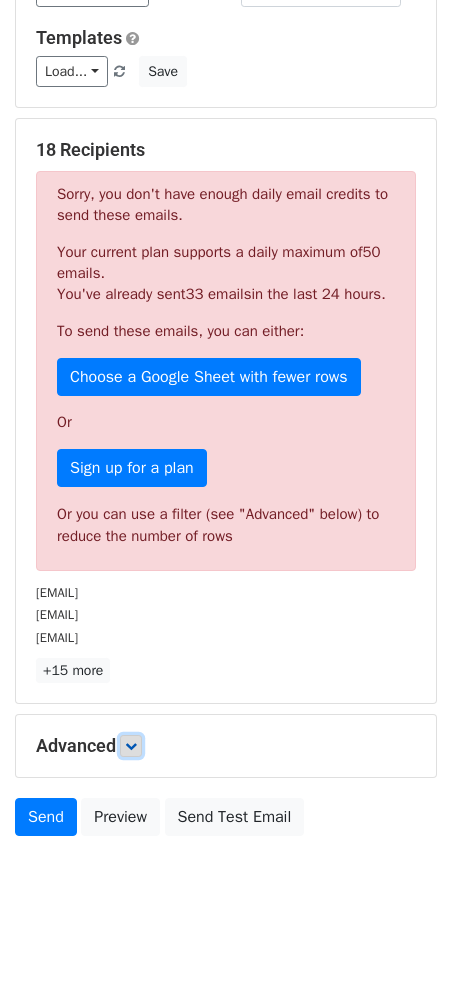 click at bounding box center [131, 746] 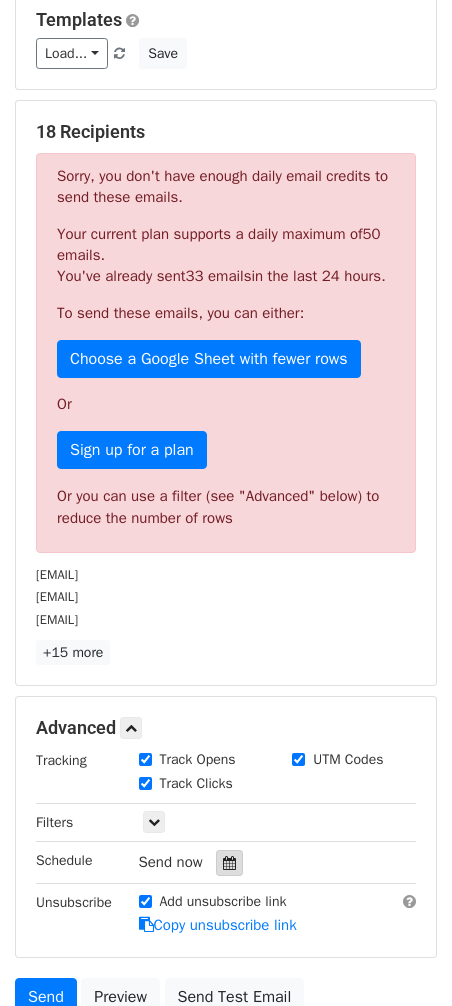 click at bounding box center [229, 863] 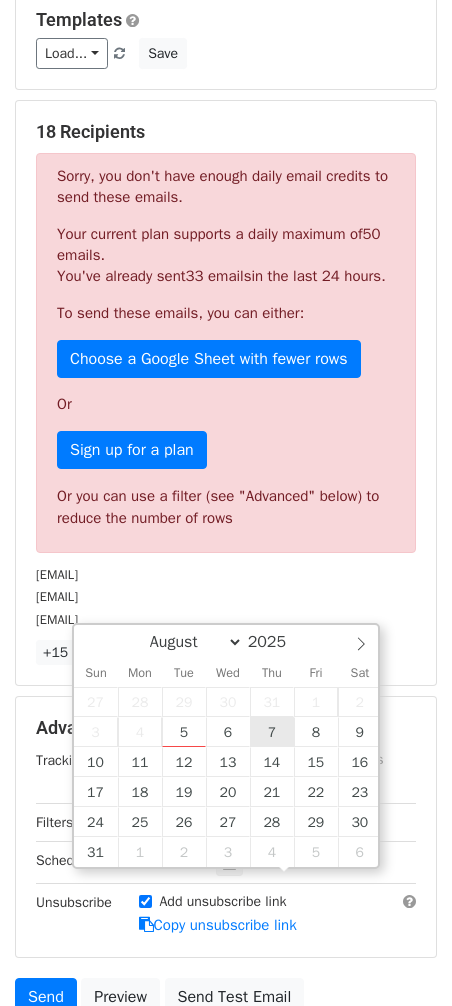 type on "2025-08-07 12:00" 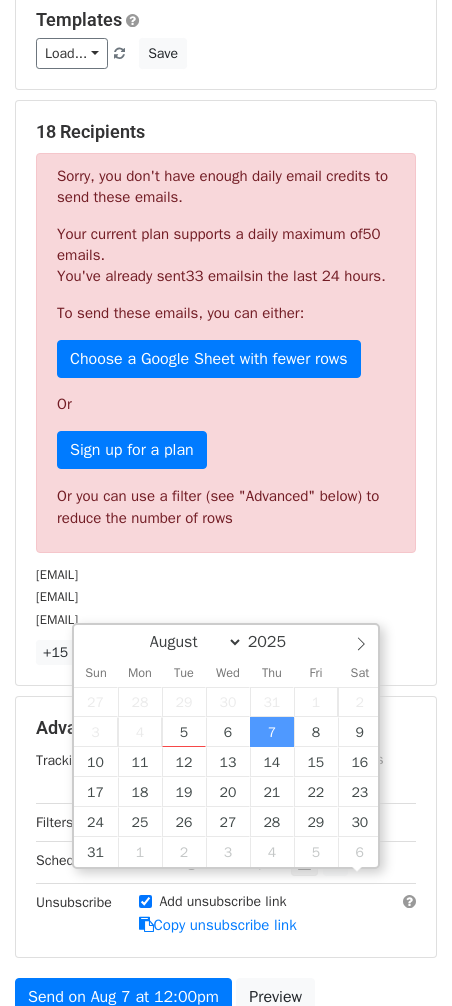 scroll, scrollTop: 0, scrollLeft: 0, axis: both 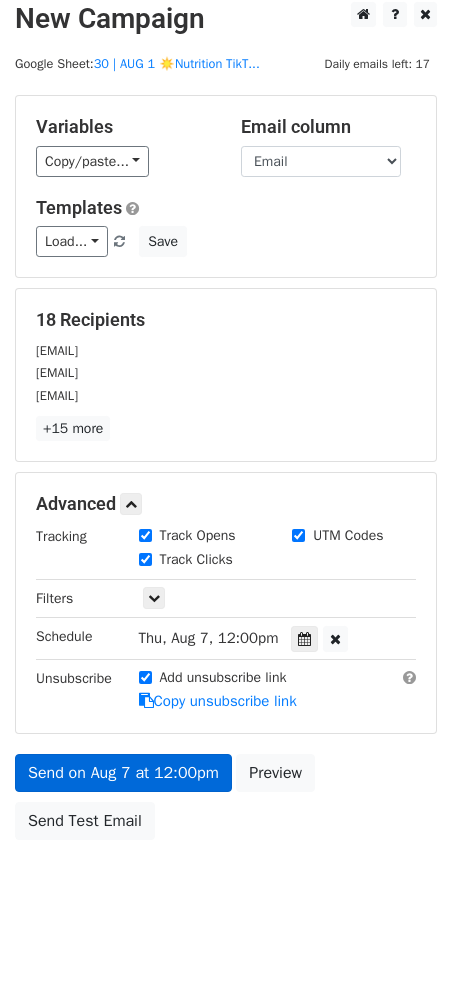 click on "Tracking
Track Opens
UTM Codes
Track Clicks
Filters
Only include spreadsheet rows that match the following filters:
Schedule
Thu, Aug 7, 12:00pm
2025-08-07 12:00
Unsubscribe
Add unsubscribe link
Copy unsubscribe link" at bounding box center [226, 619] 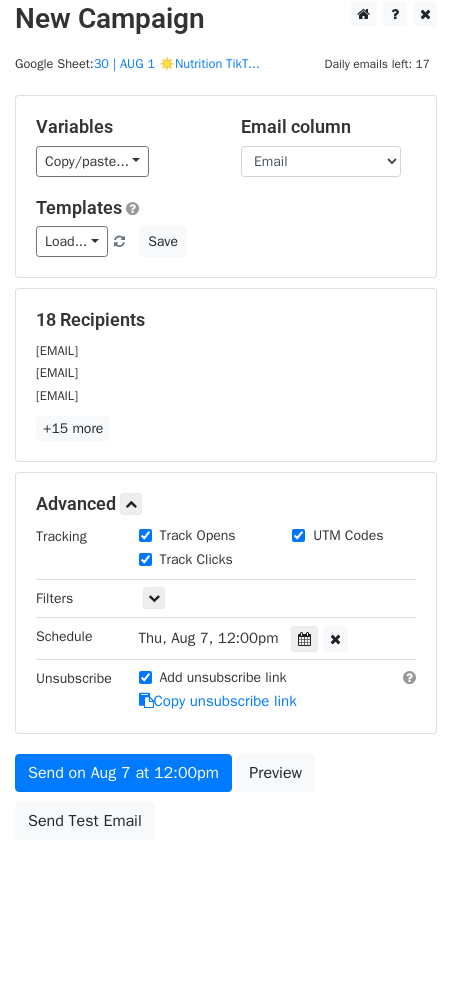 click on "Variables
Copy/paste...
{{Name}}
{{Email}}
Email column
Name
Email
Templates
Load...
TikTok for Nutrition Marketing
TikTok - Test the Waters
TikTok Toolkit for Nutritionists
Mental Health Marketing Guide
Mental Health Marketing Growth
Therapy Practice Growth
Marketing for Psychotherapists
Marketing for Clinical Practices
Marketing for Clinical Practitioners
Mental Health Marketing Checklist
Mental Health Marketing Checklist
Therapy Practice Marketing Plan
Therapy Practice Marketing Guide
Marketing Checklist for Nutritionists
Marketing Checklist for Nutrition Providers
Marketing Guide for Counselors
Marketing Guide for Counseling Practices
Marketing Guide for Therapy Practices
1
Holiday Marketing Guide for Therapists
Save
18 Recipients
caseysongin@gmail.com
sallybratton@wellbeingcoachsally.com
jacobgentilini@gmail.com
+15 more
×" at bounding box center [226, 472] 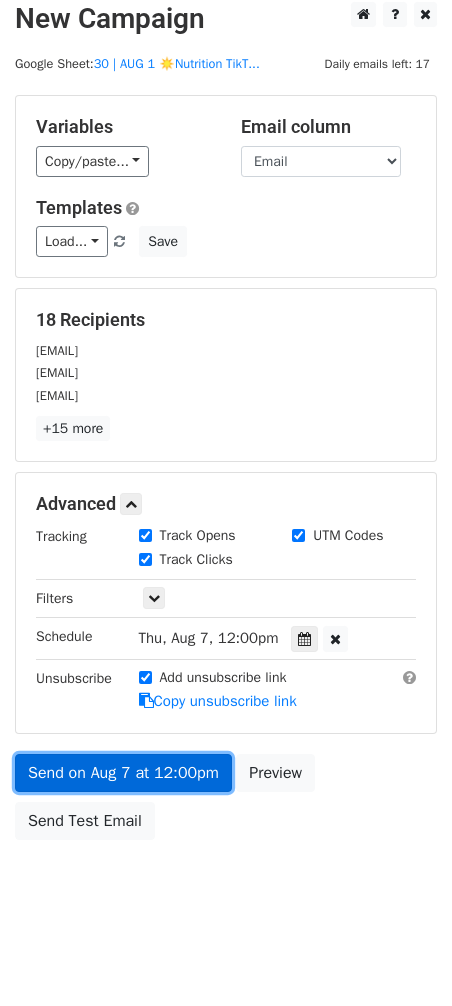 click on "Send on Aug 7 at 12:00pm" at bounding box center (123, 773) 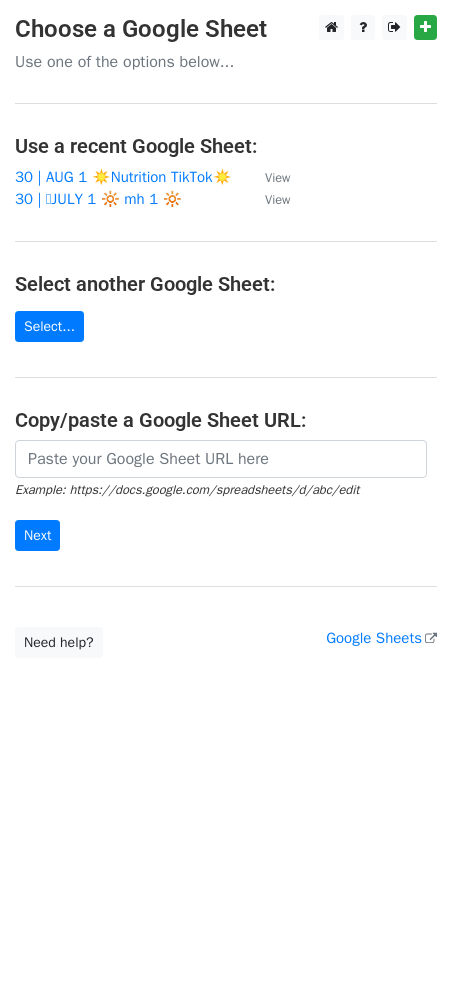 scroll, scrollTop: 0, scrollLeft: 0, axis: both 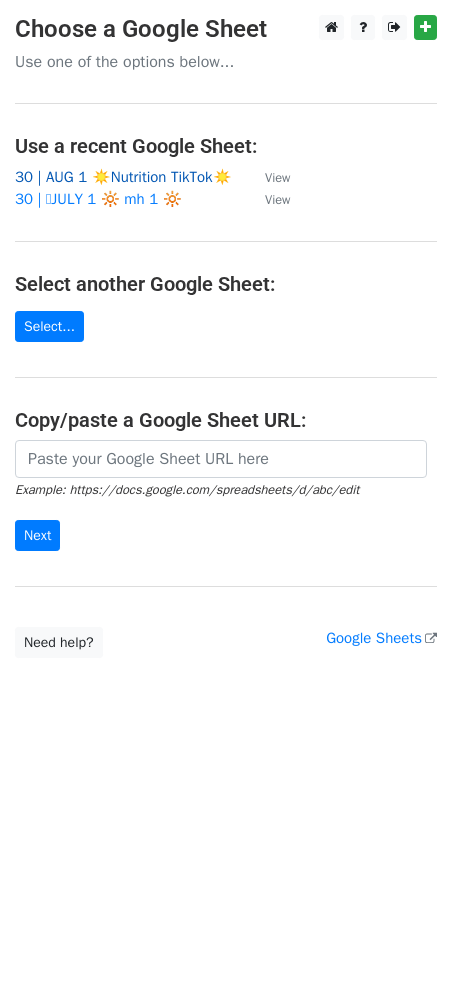 click on "30 | AUG 1 ☀️Nutrition TikTok☀️" at bounding box center [123, 177] 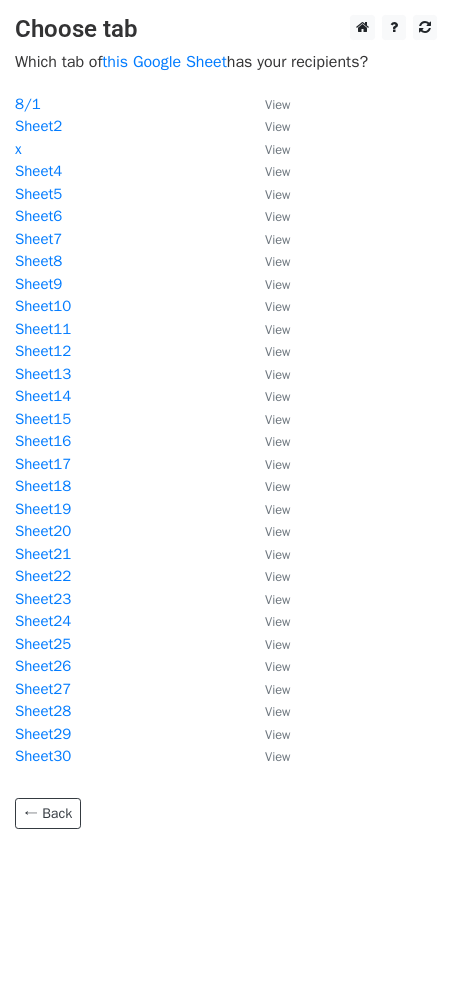 scroll, scrollTop: 0, scrollLeft: 0, axis: both 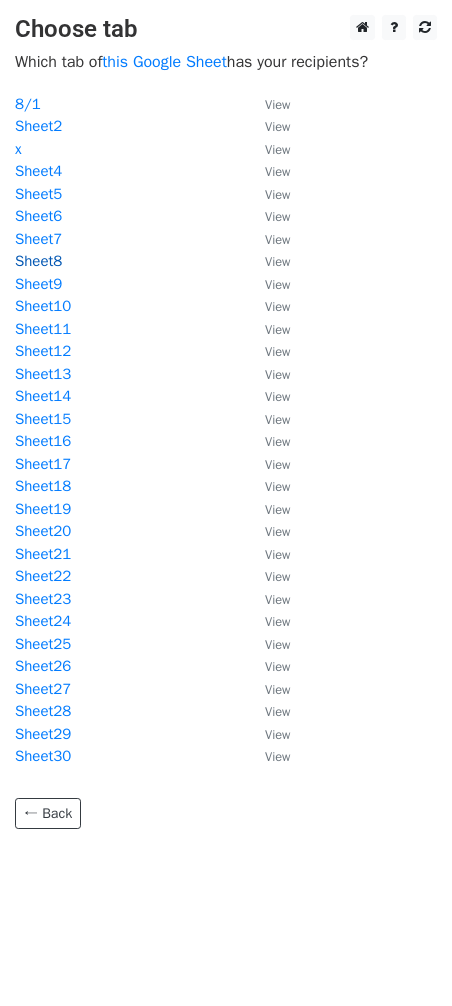 click on "Sheet8" at bounding box center (38, 261) 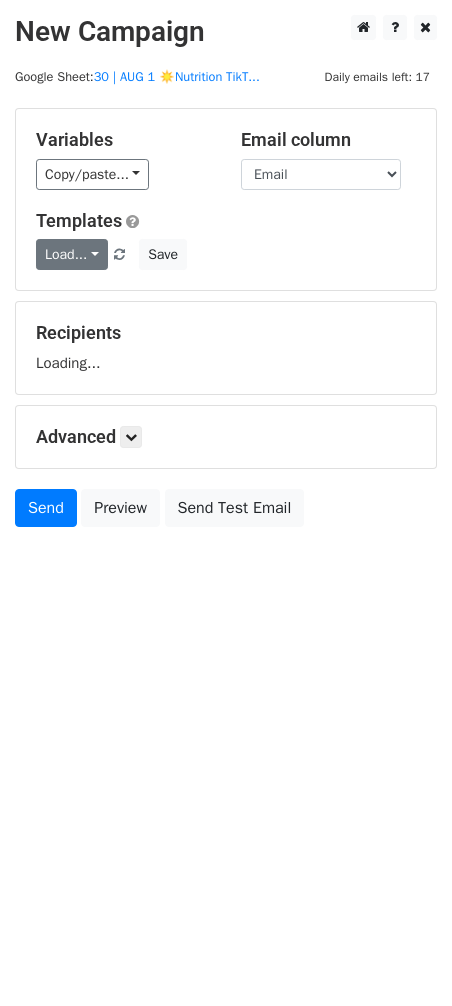 scroll, scrollTop: 0, scrollLeft: 0, axis: both 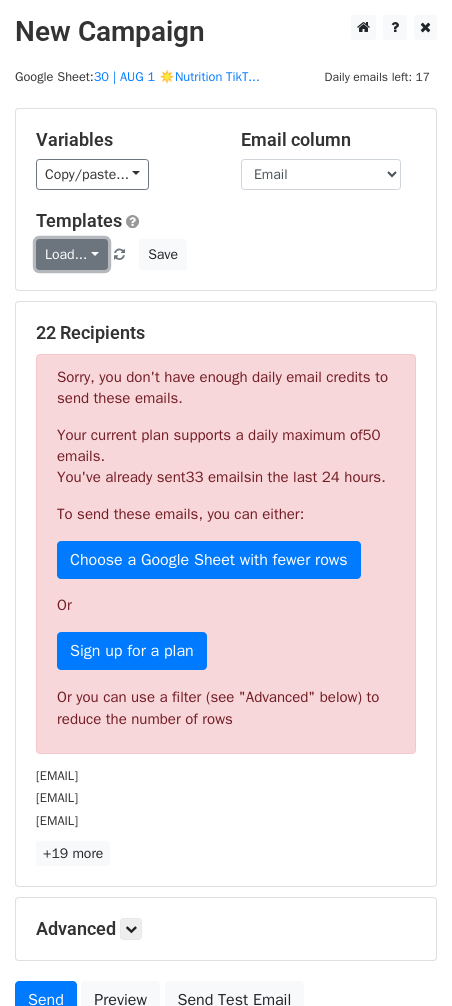 click on "Load..." at bounding box center (72, 254) 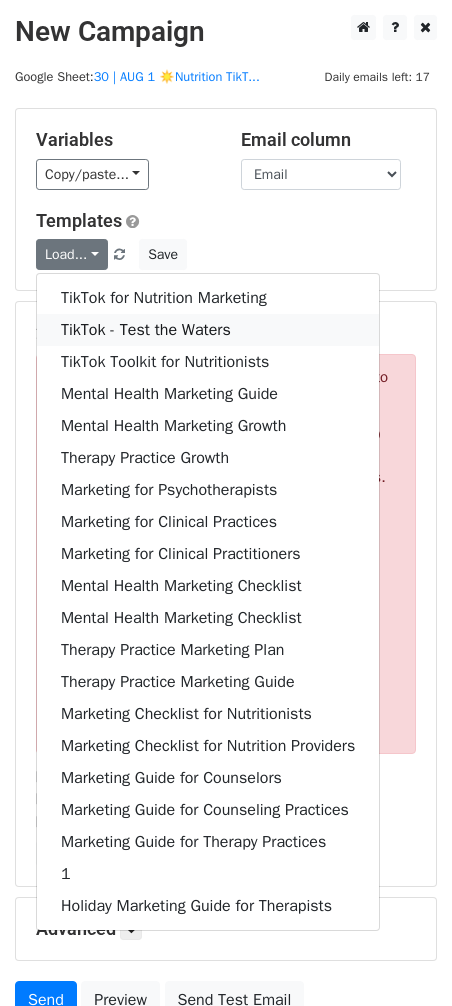 click on "TikTok - Test the Waters" at bounding box center [208, 330] 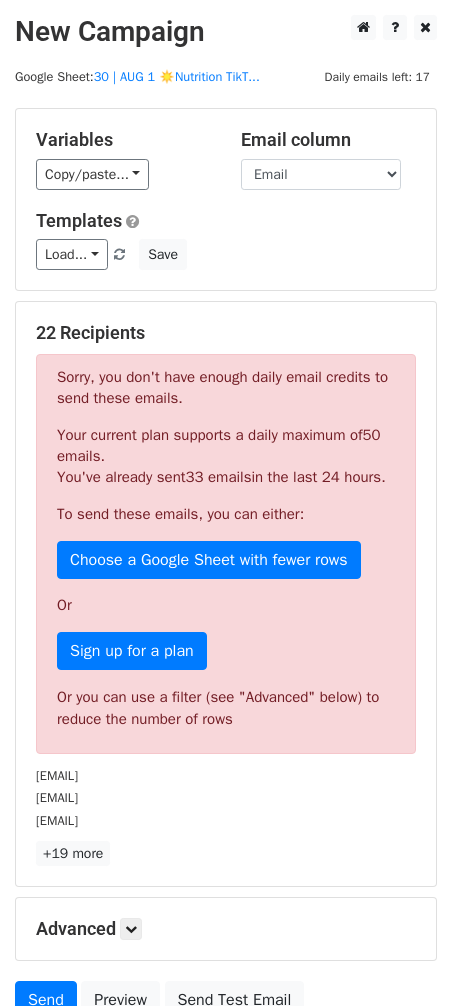 scroll, scrollTop: 73, scrollLeft: 0, axis: vertical 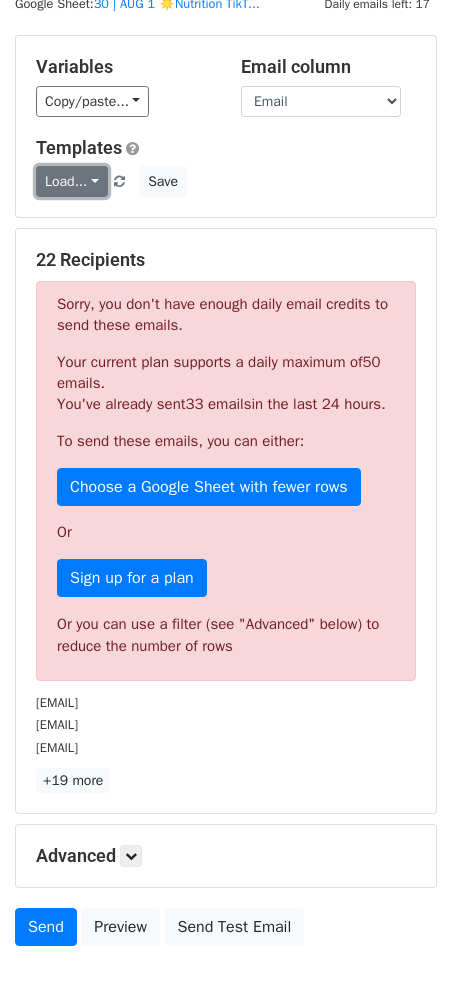 click on "Load..." at bounding box center [72, 181] 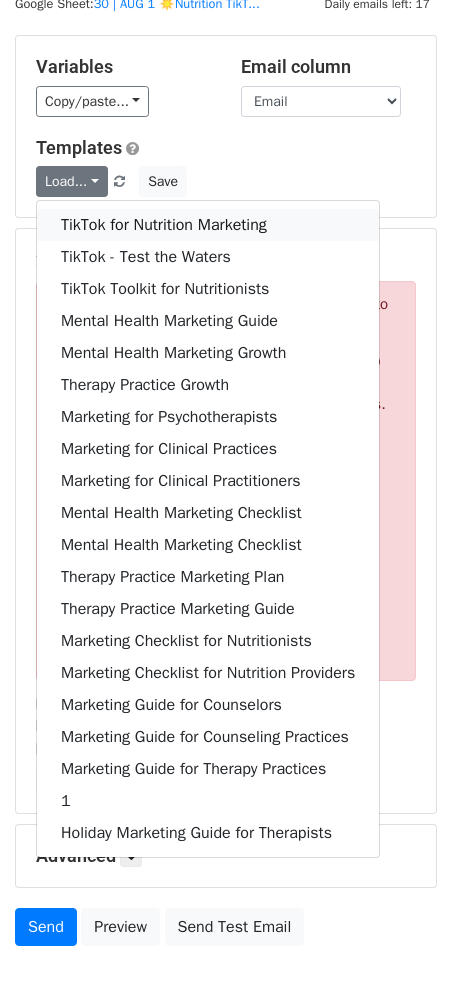 click on "TikTok for Nutrition Marketing" at bounding box center (208, 225) 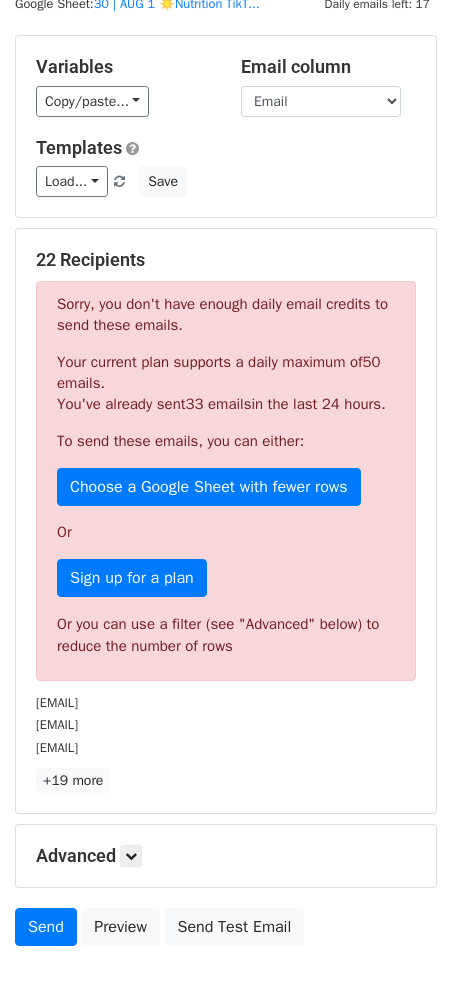scroll, scrollTop: 201, scrollLeft: 0, axis: vertical 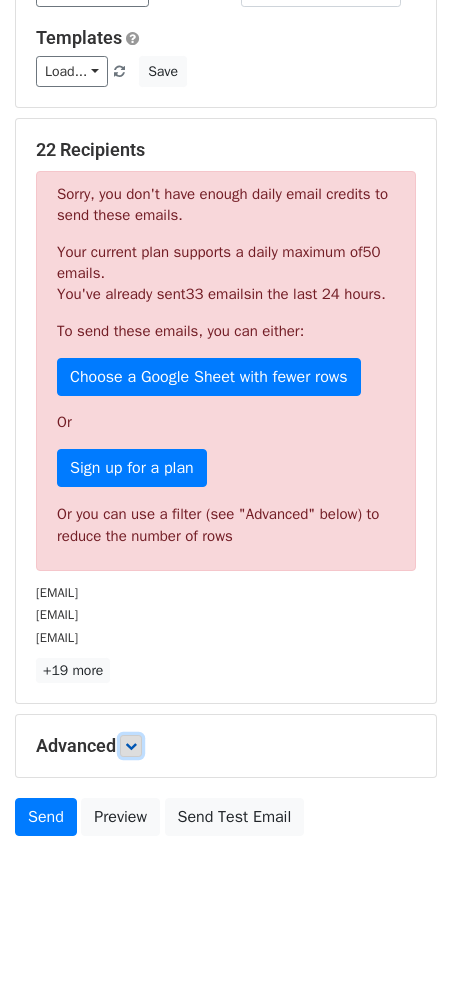 click at bounding box center [131, 746] 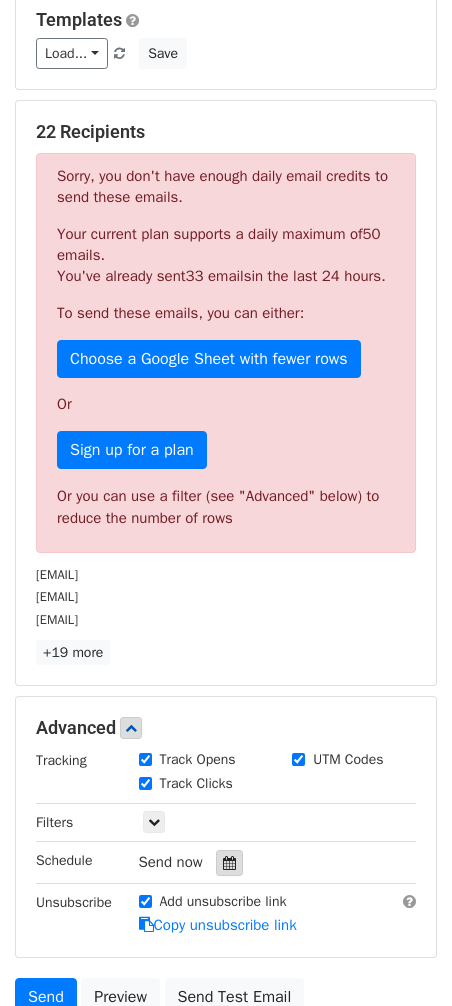 click at bounding box center [229, 863] 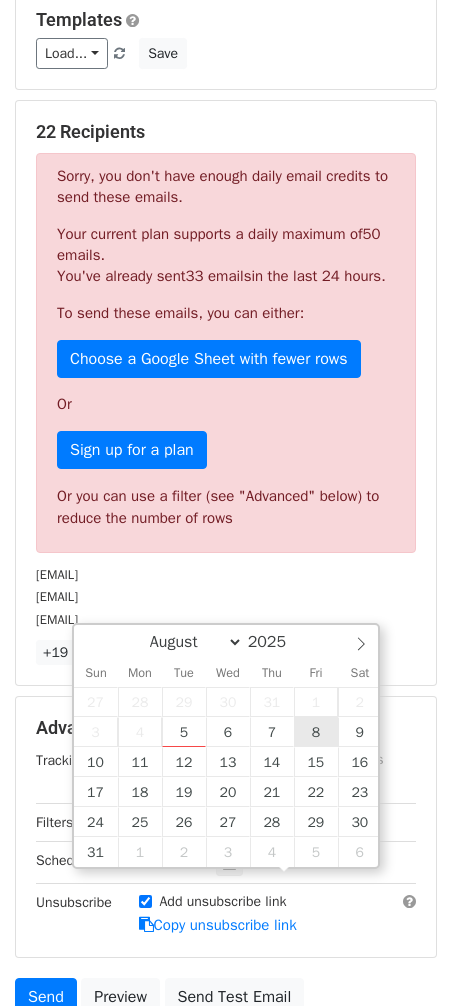 type on "2025-08-08 12:00" 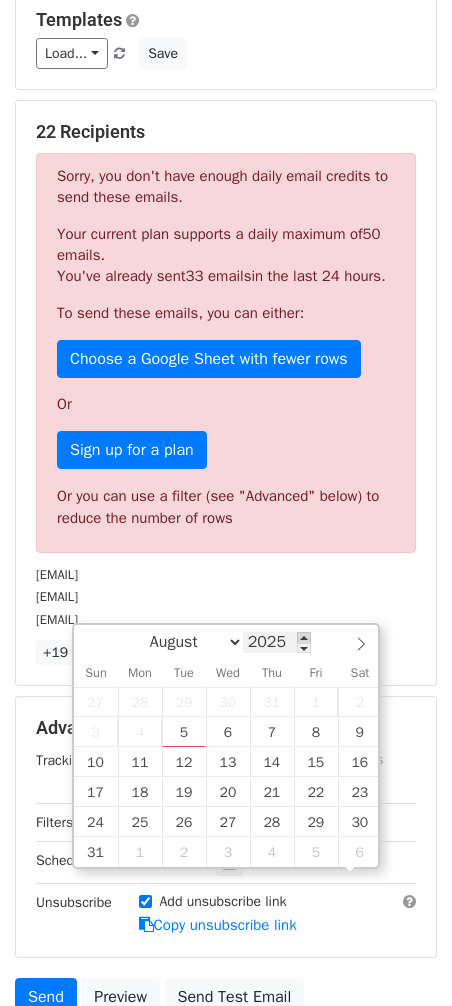 scroll, scrollTop: 0, scrollLeft: 0, axis: both 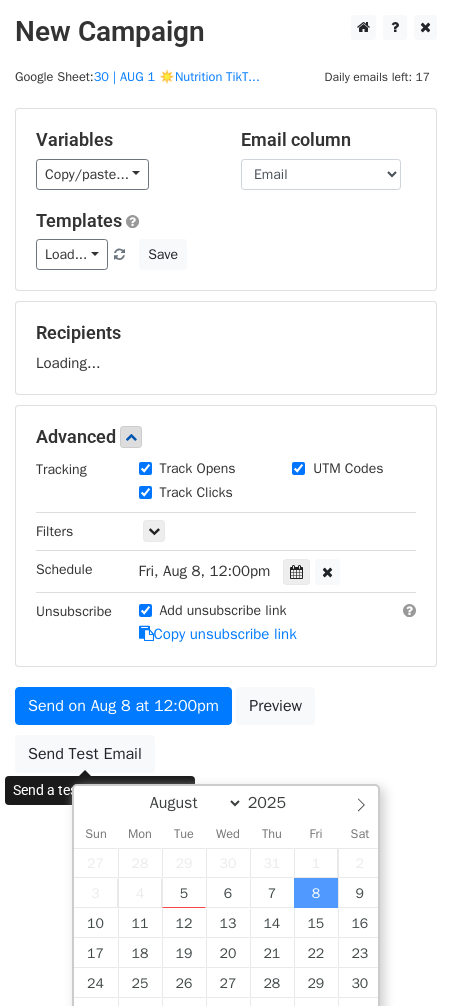 click on "Variables
Copy/paste...
{{Name}}
{{Email}}
Email column
Name
Email
Templates
Load...
TikTok for Nutrition Marketing
TikTok - Test the Waters
TikTok Toolkit for Nutritionists
Mental Health Marketing Guide
Mental Health Marketing Growth
Therapy Practice Growth
Marketing for Psychotherapists
Marketing for Clinical Practices
Marketing for Clinical Practitioners
Mental Health Marketing Checklist
Mental Health Marketing Checklist
Therapy Practice Marketing Plan
Therapy Practice Marketing Guide
Marketing Checklist for Nutritionists
Marketing Checklist for Nutrition Providers
Marketing Guide for Counselors
Marketing Guide for Counseling Practices
Marketing Guide for Therapy Practices
1
Holiday Marketing Guide for Therapists
Save
Recipients Loading...
Advanced
Tracking
Track Opens
UTM Codes
Track Clicks" at bounding box center (226, 445) 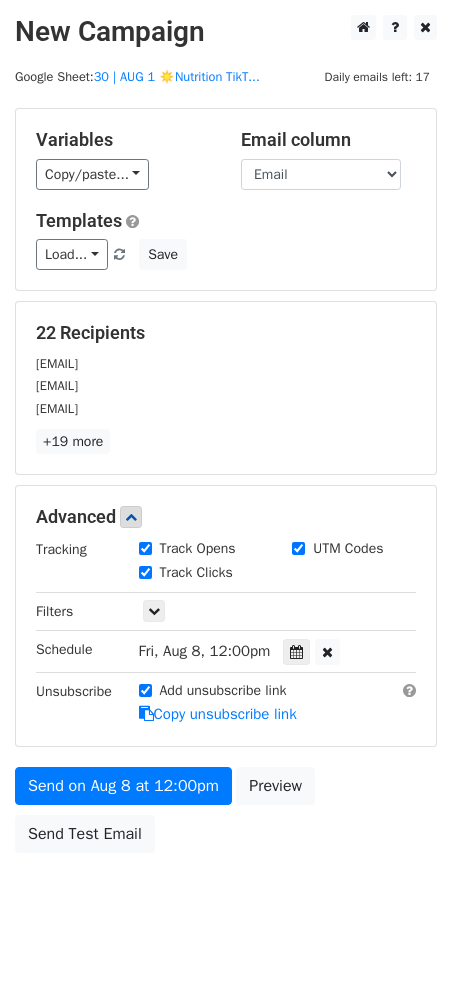 click on "Unsubscribe" at bounding box center [72, 703] 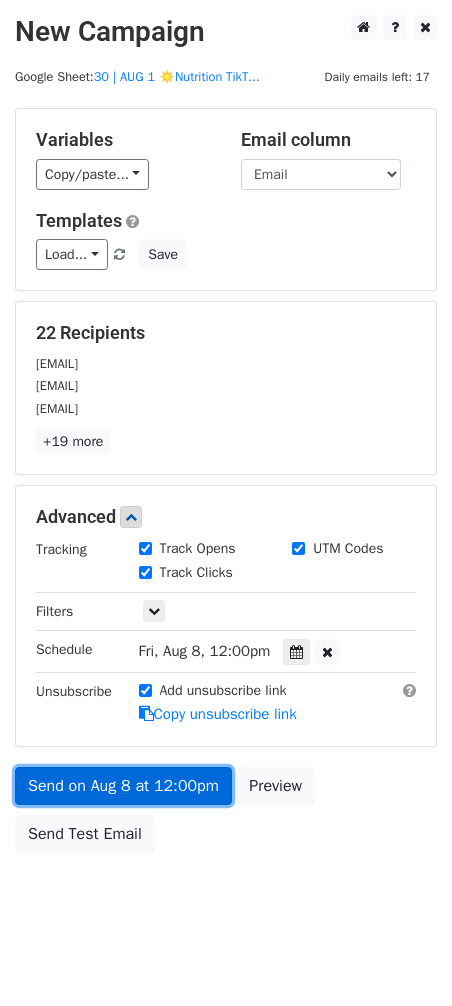 click on "Send on Aug 8 at 12:00pm" at bounding box center (123, 786) 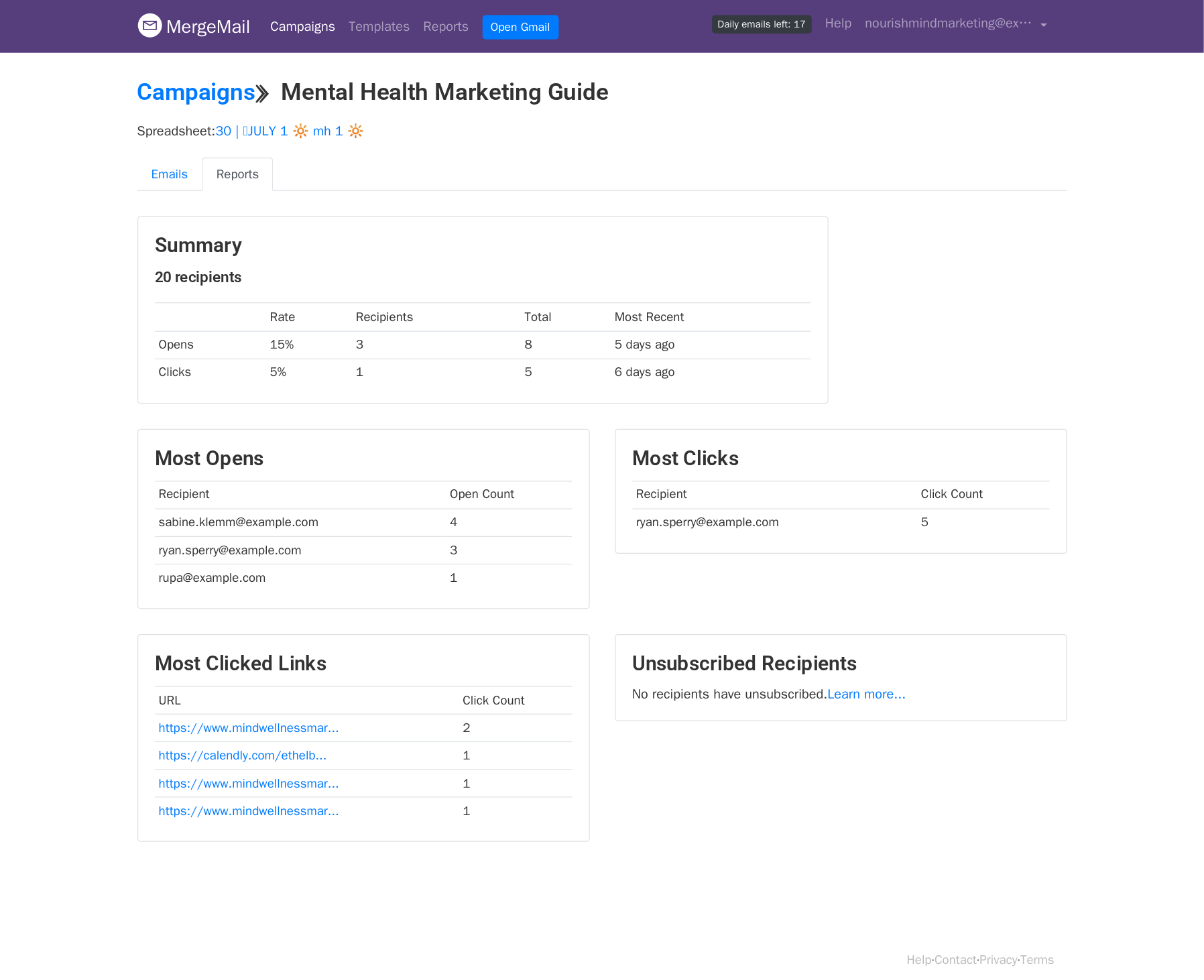 scroll, scrollTop: 0, scrollLeft: 0, axis: both 